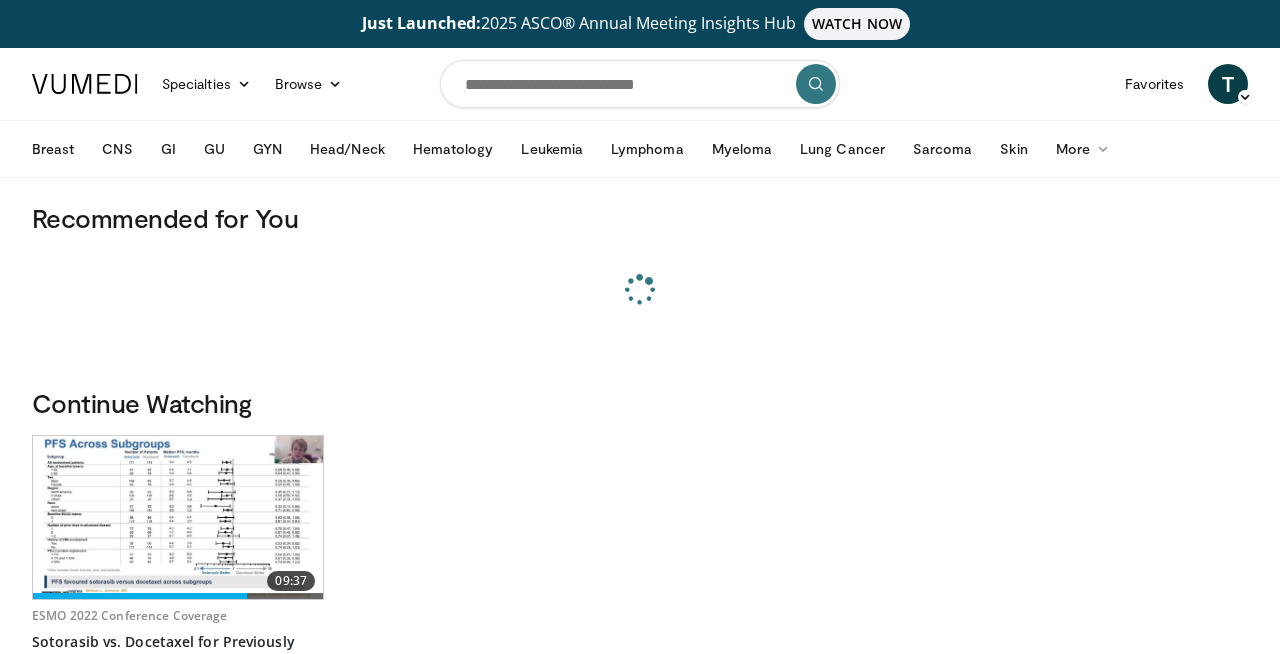 scroll, scrollTop: 0, scrollLeft: 0, axis: both 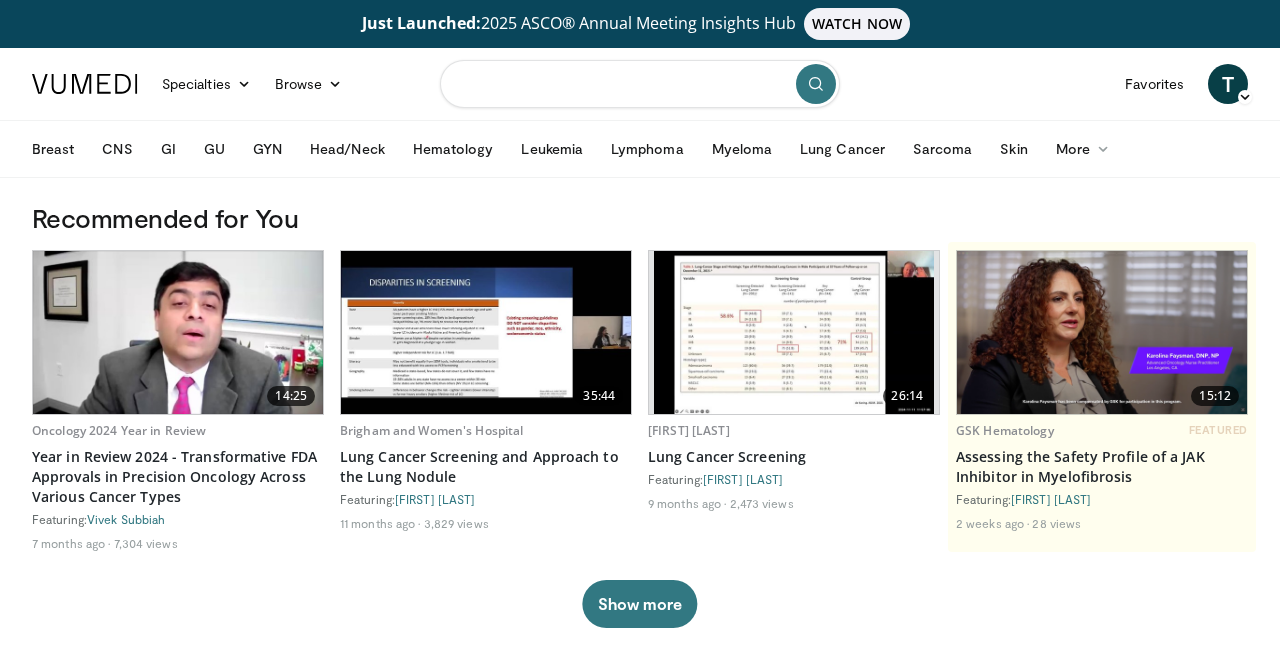 click at bounding box center [640, 84] 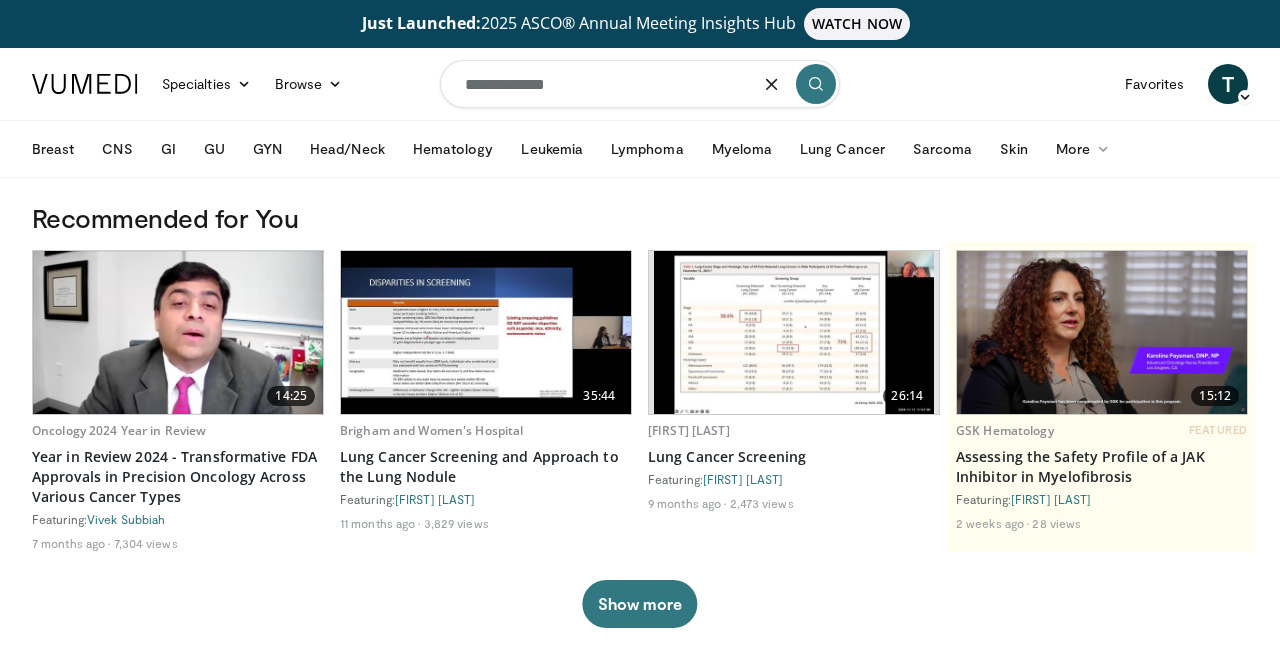 type on "**********" 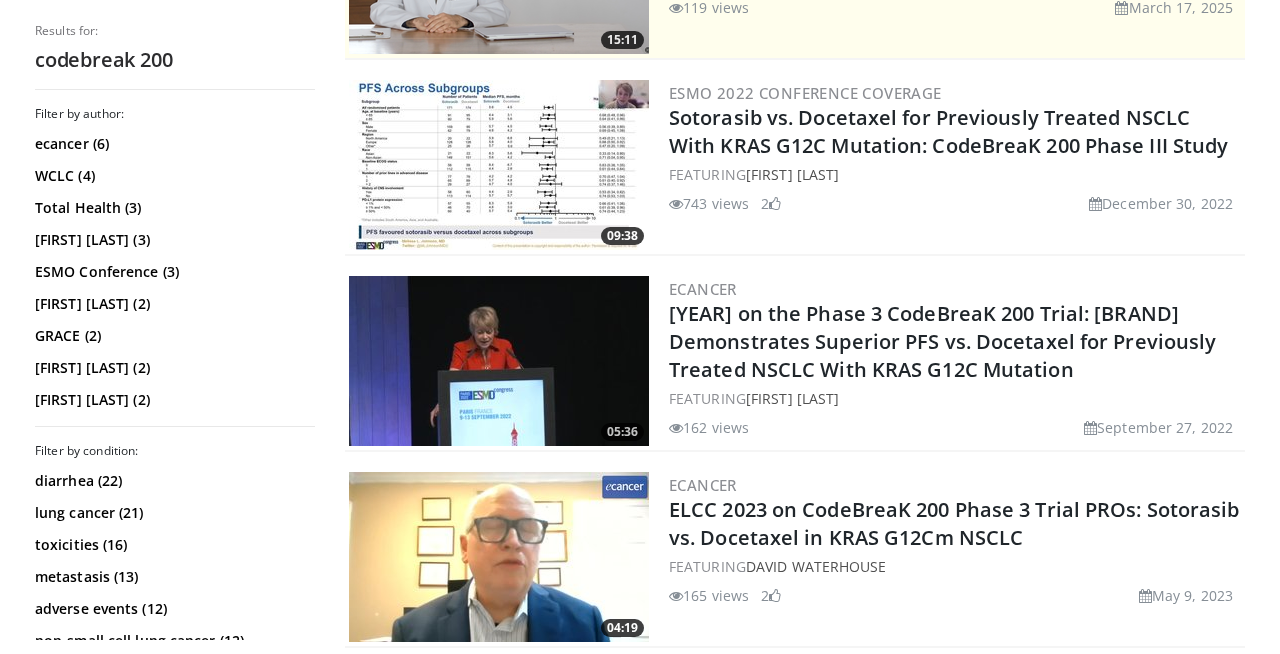 scroll, scrollTop: 585, scrollLeft: 0, axis: vertical 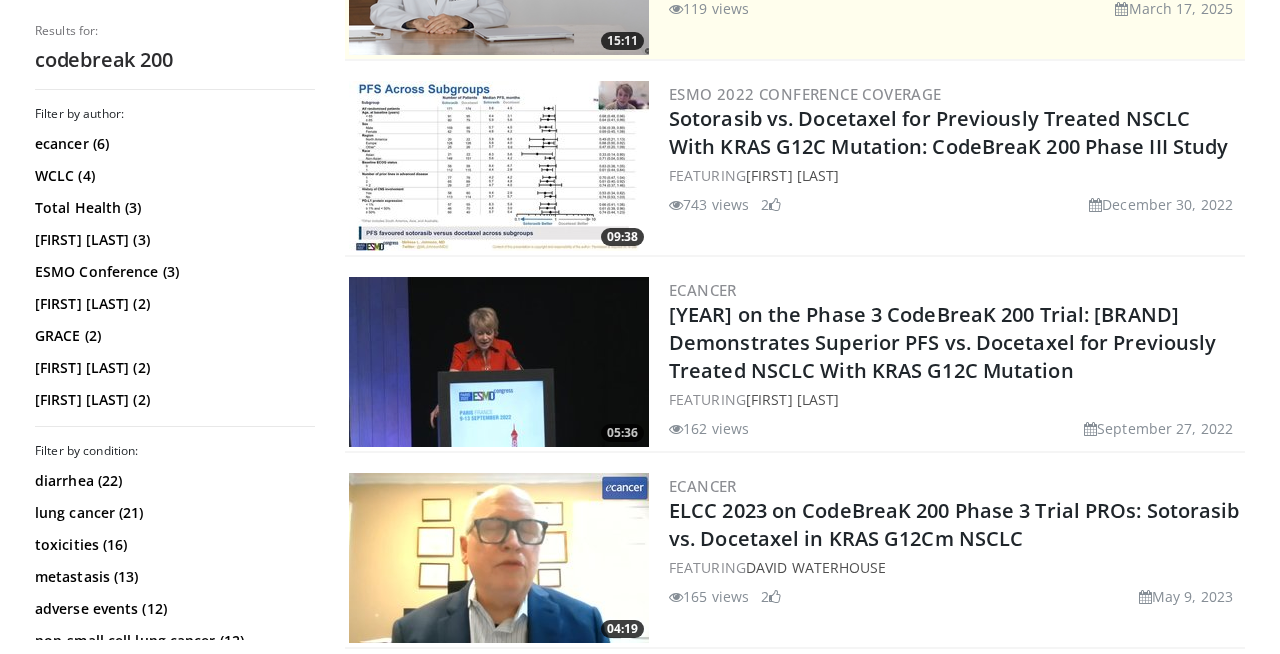 click at bounding box center [499, 166] 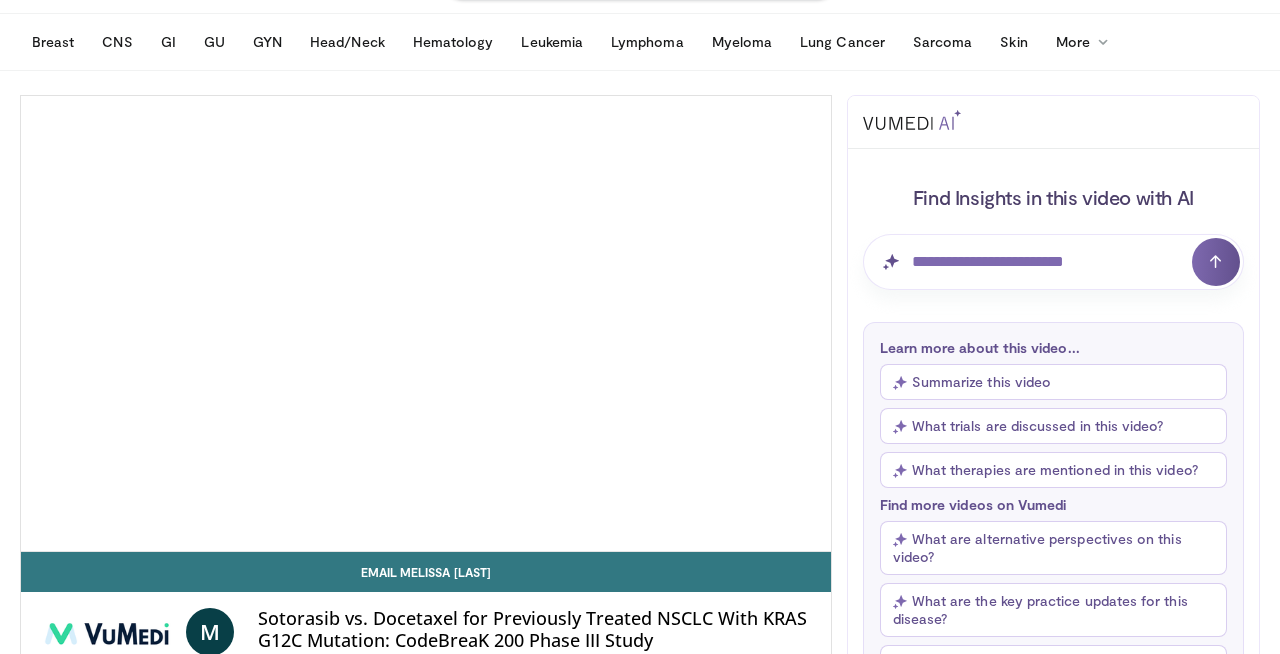 scroll, scrollTop: 108, scrollLeft: 0, axis: vertical 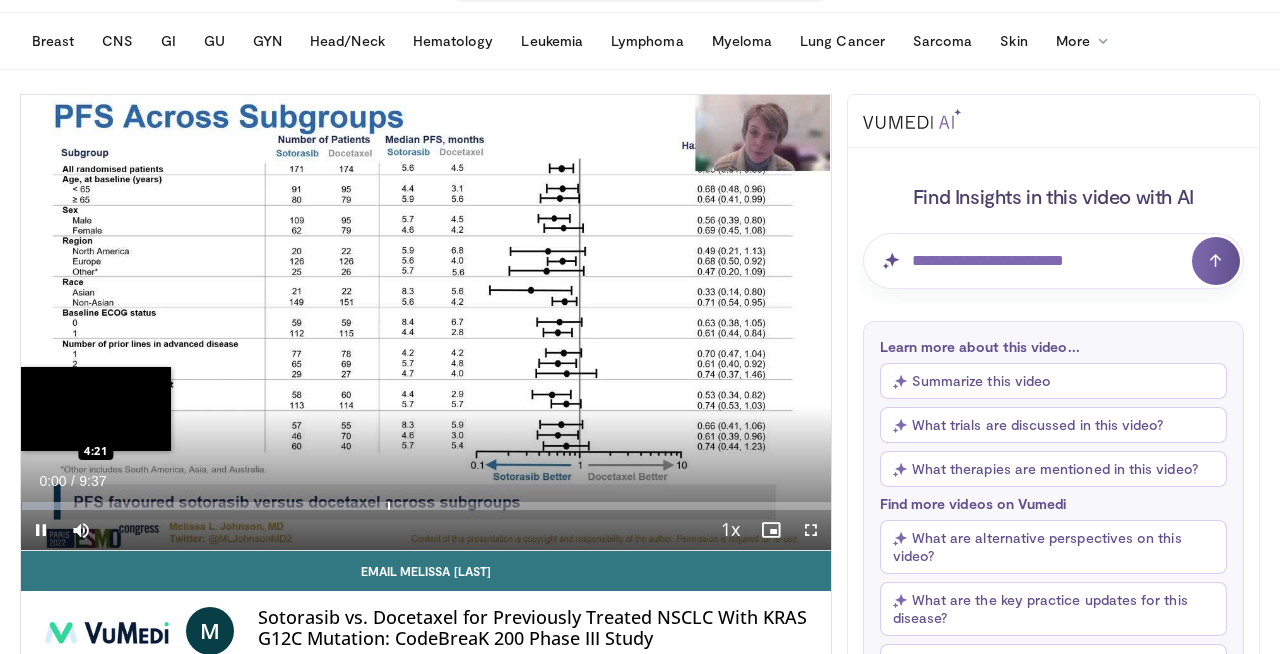 click at bounding box center [389, 506] 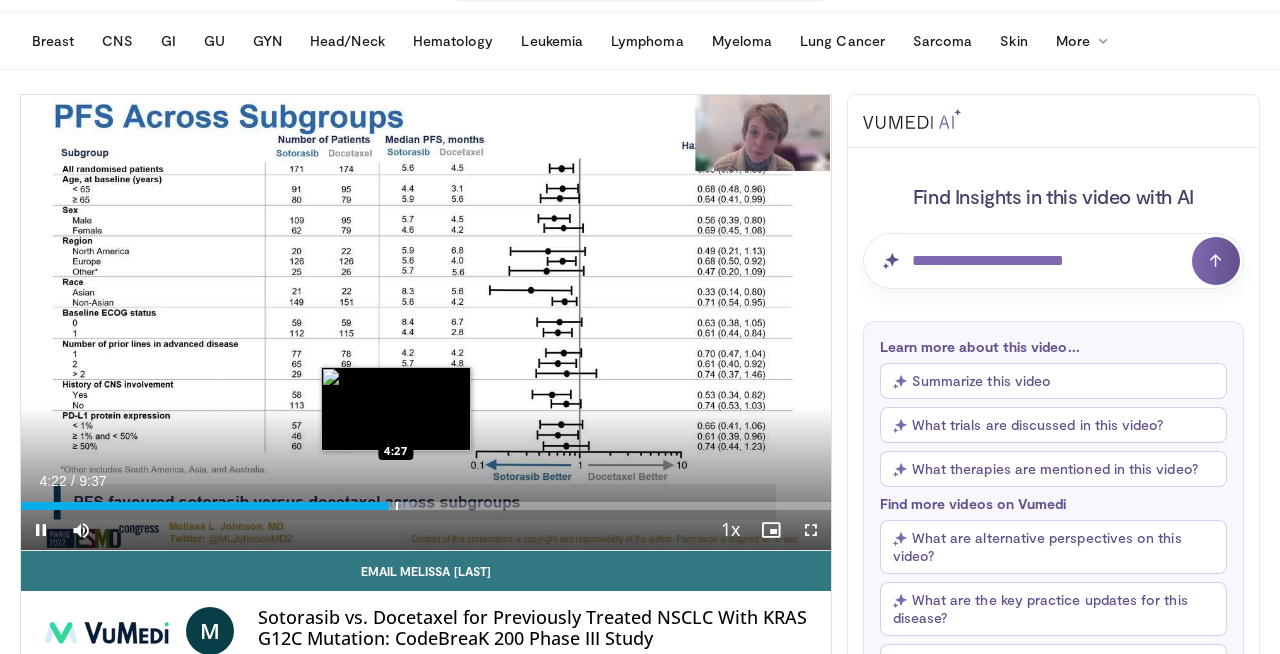 click at bounding box center (397, 506) 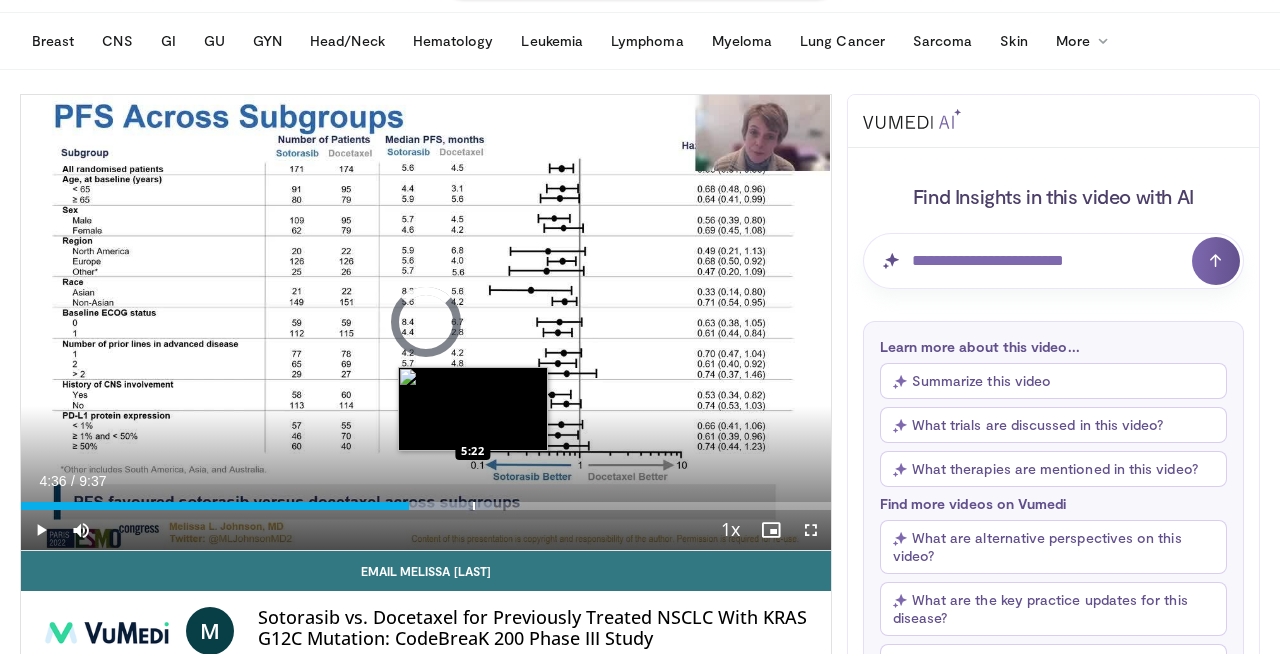 click at bounding box center (474, 506) 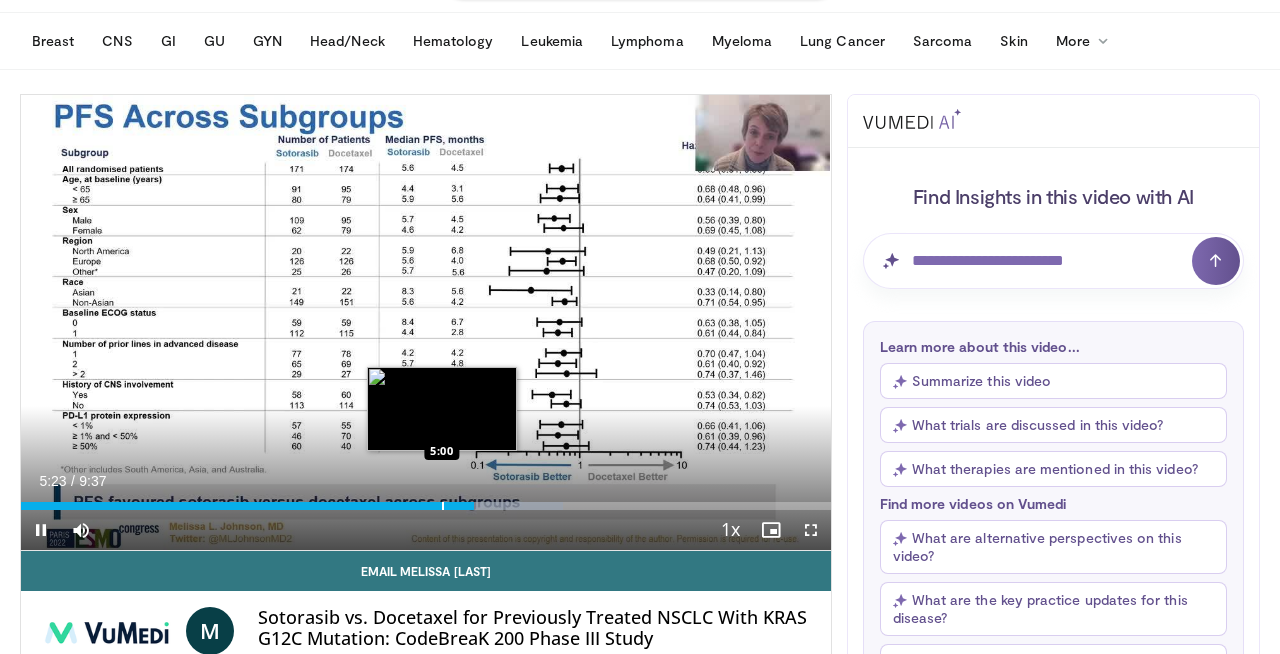 click on "Loaded :  66.97% 5:23 5:00" at bounding box center [426, 500] 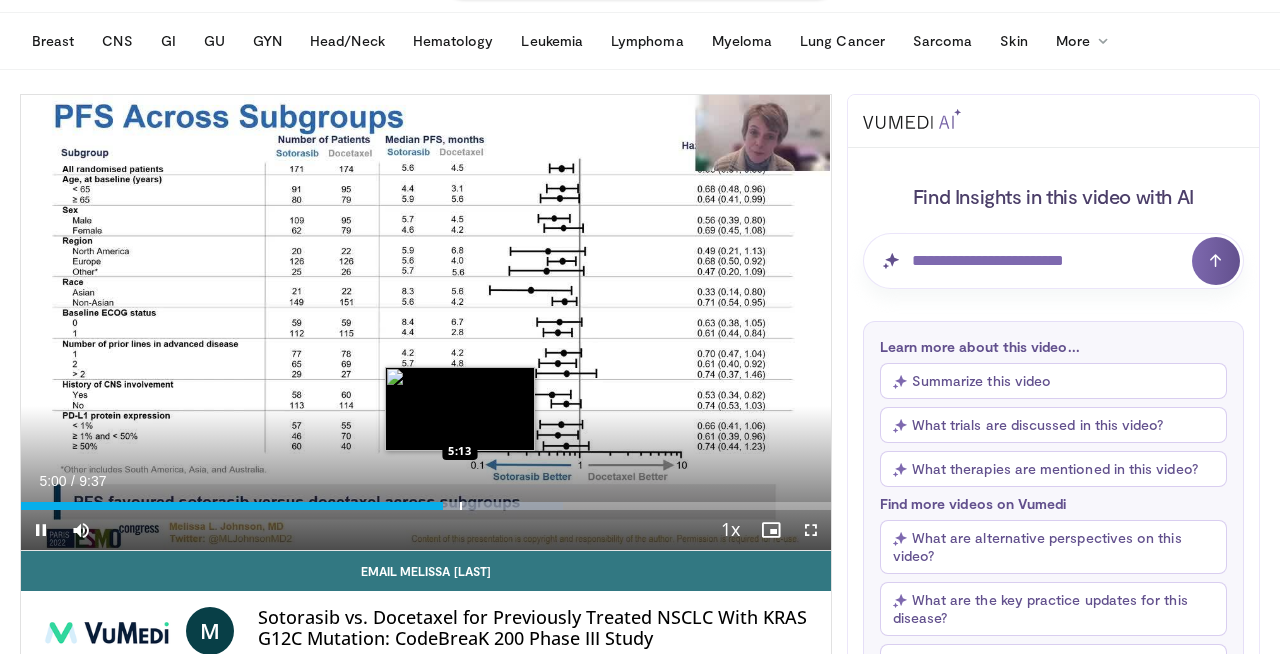 click at bounding box center (461, 506) 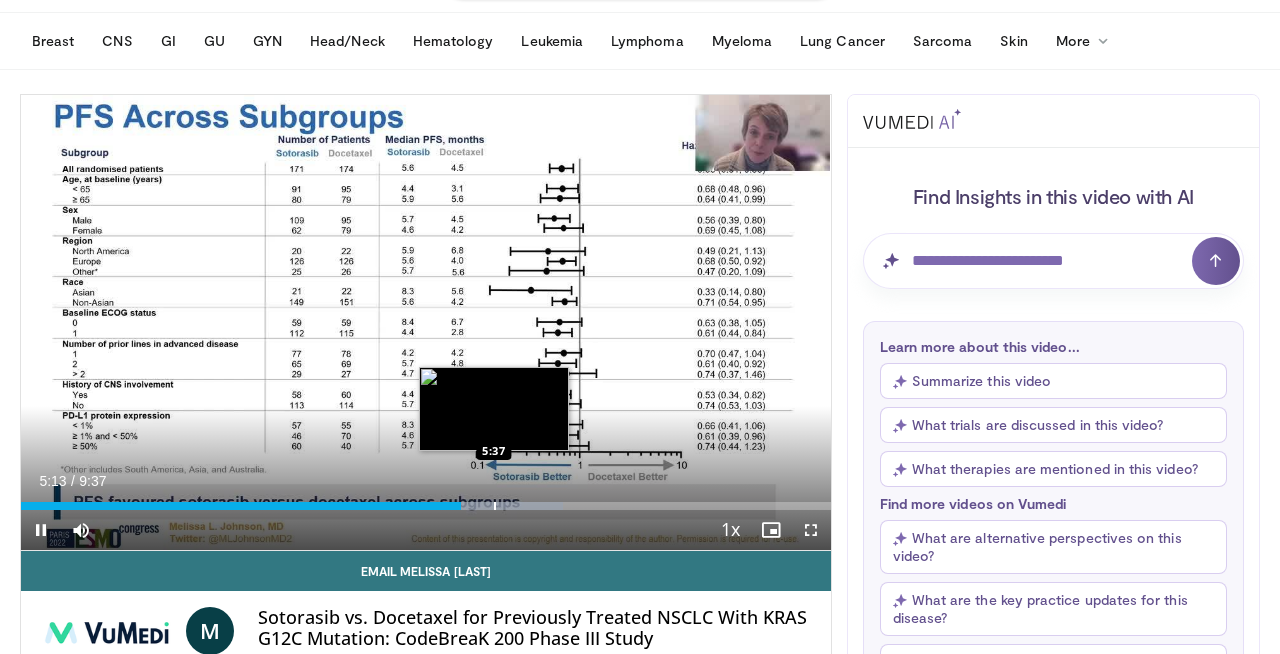 click at bounding box center [495, 506] 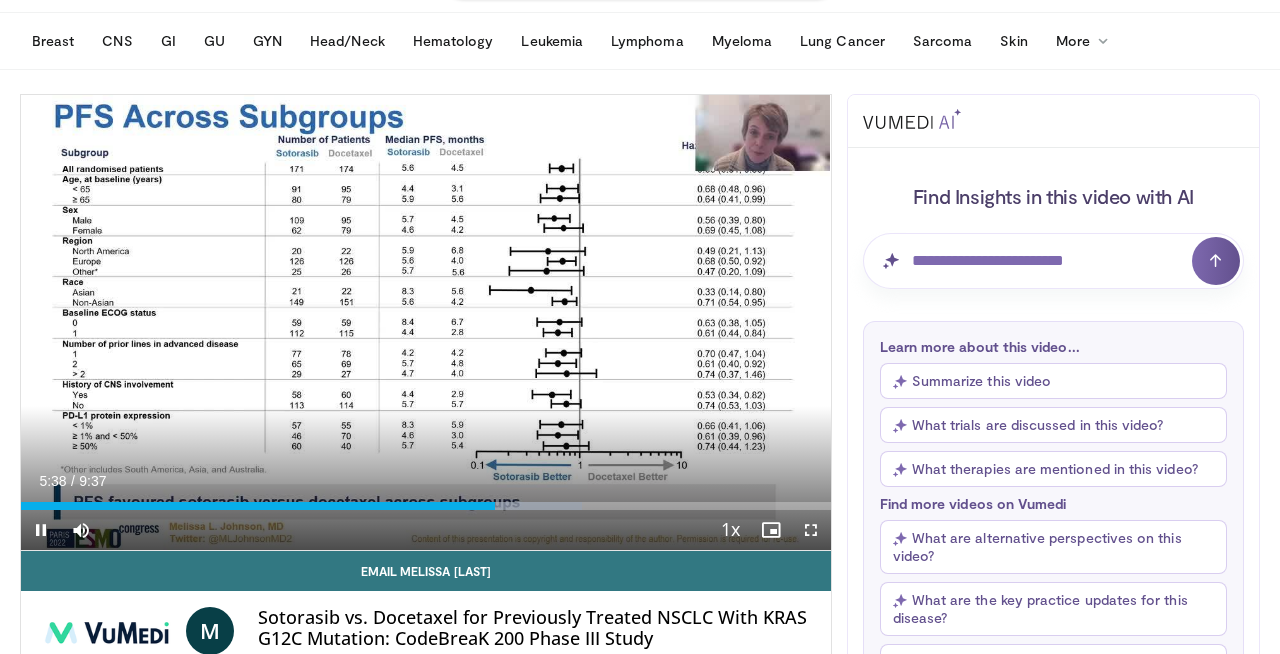 click on "Current Time  5:38 / Duration  9:37 Pause Skip Backward Skip Forward Mute Loaded :  69.26% 5:38 5:43 Stream Type  LIVE Seek to live, currently behind live LIVE   1x Playback Rate 0.5x 0.75x 1x , selected 1.25x 1.5x 1.75x 2x Chapters Chapters Descriptions descriptions off , selected Captions captions settings , opens captions settings dialog captions off , selected Audio Track en (Main) , selected Fullscreen Enable picture-in-picture mode" at bounding box center (426, 530) 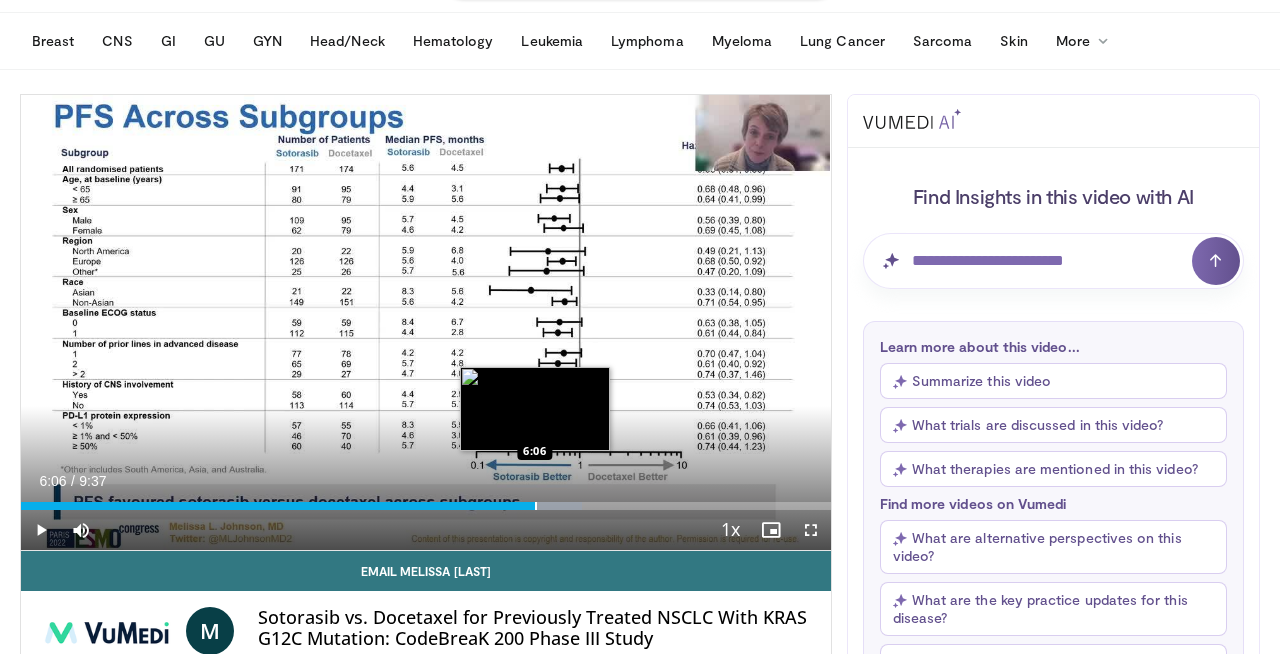 click at bounding box center (536, 506) 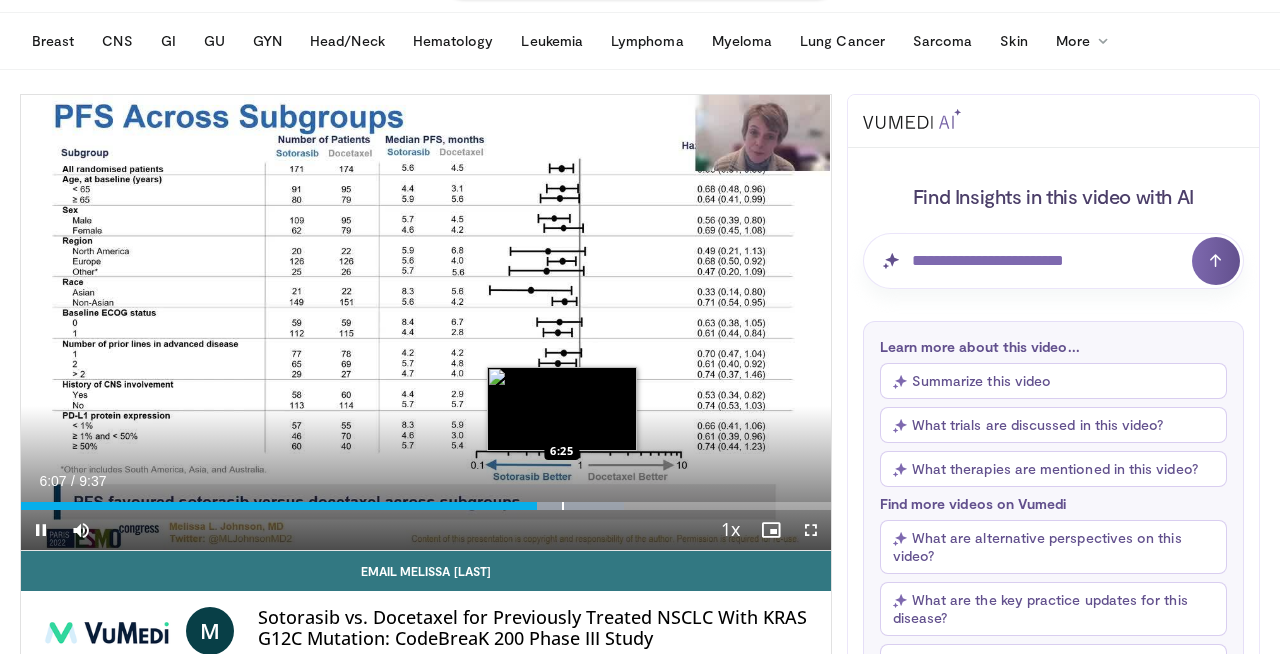 click at bounding box center [563, 506] 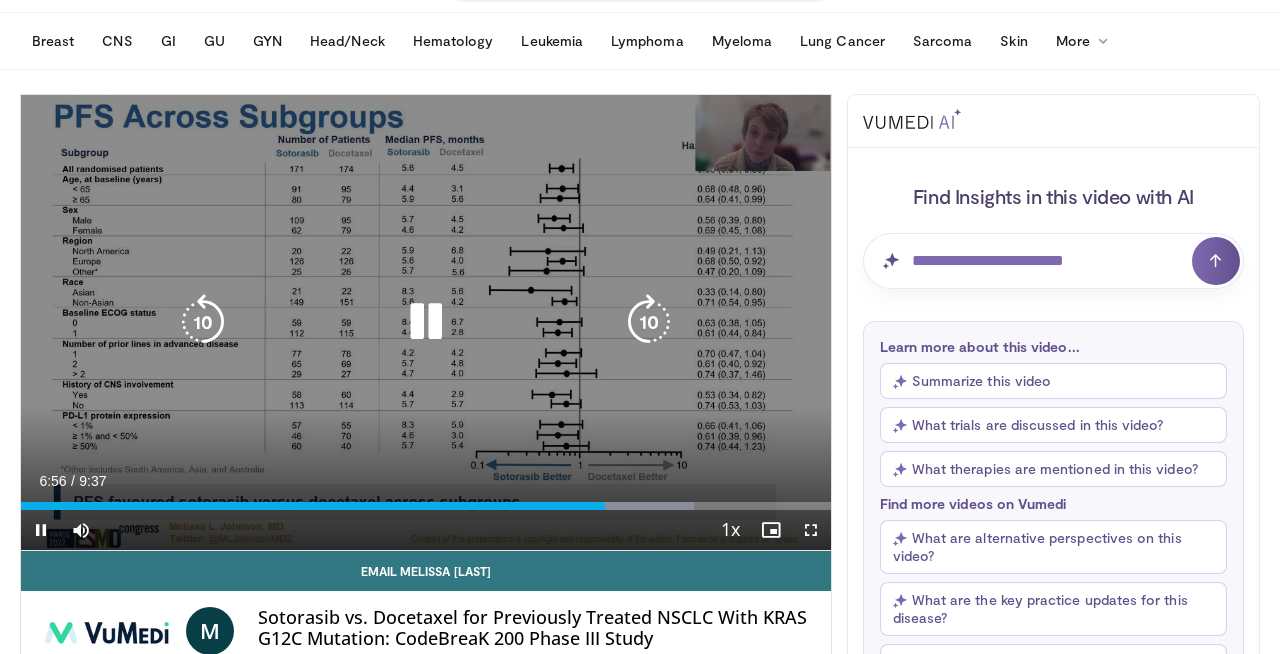 click at bounding box center [426, 322] 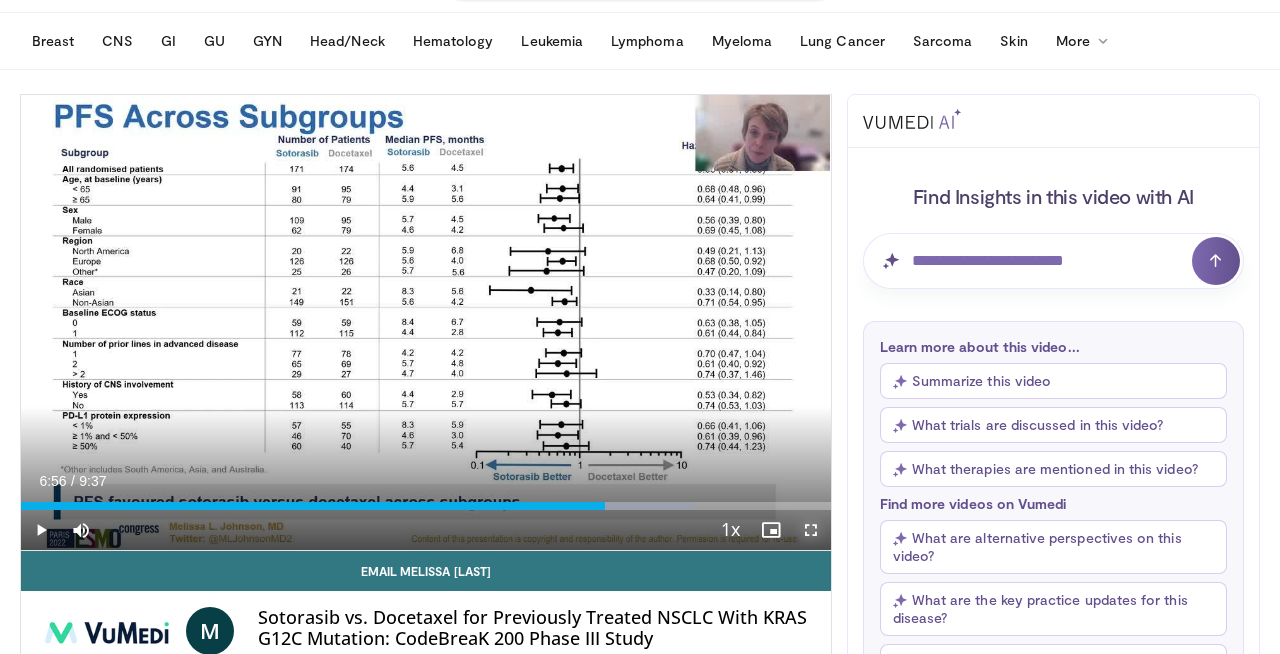 click at bounding box center [811, 530] 